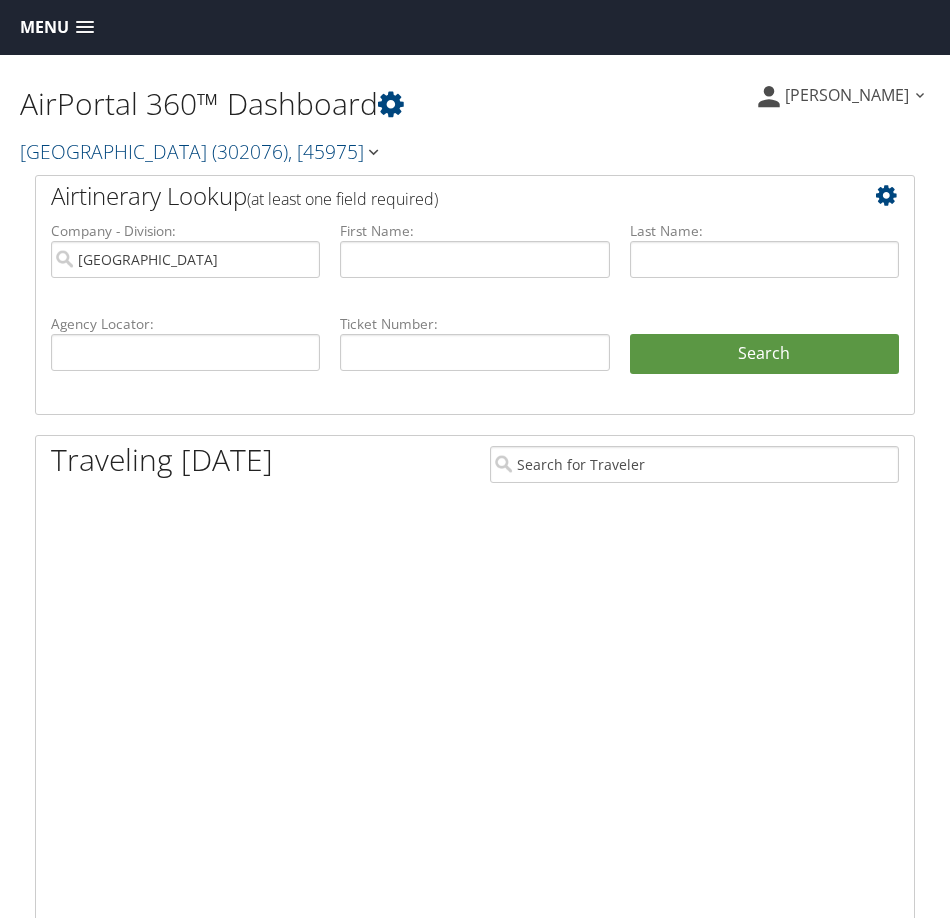 scroll, scrollTop: 0, scrollLeft: 0, axis: both 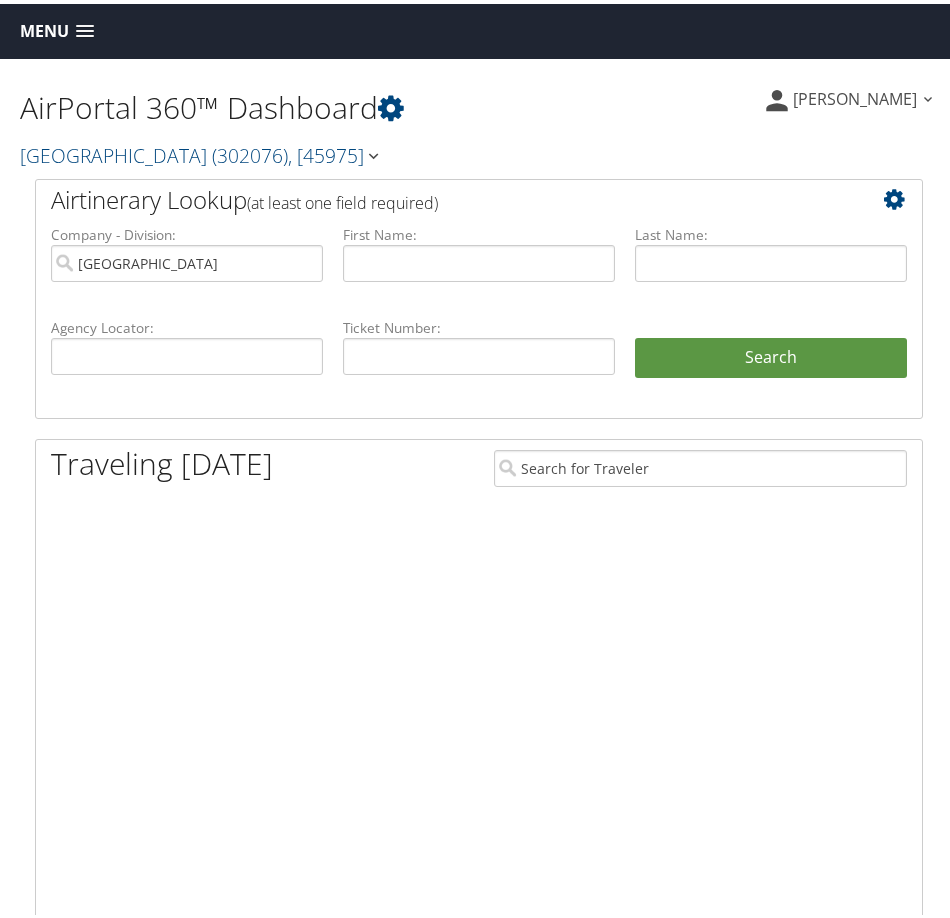 click on "Menu" at bounding box center [44, 27] 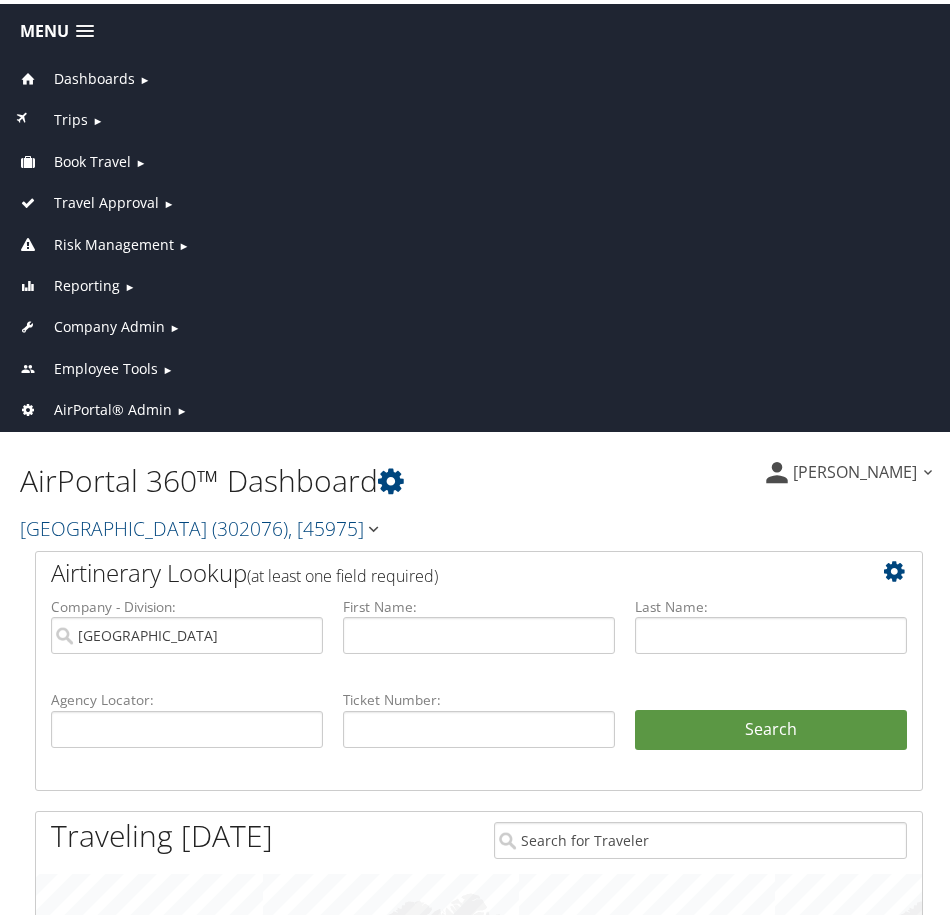 click on "Company Admin" at bounding box center (109, 323) 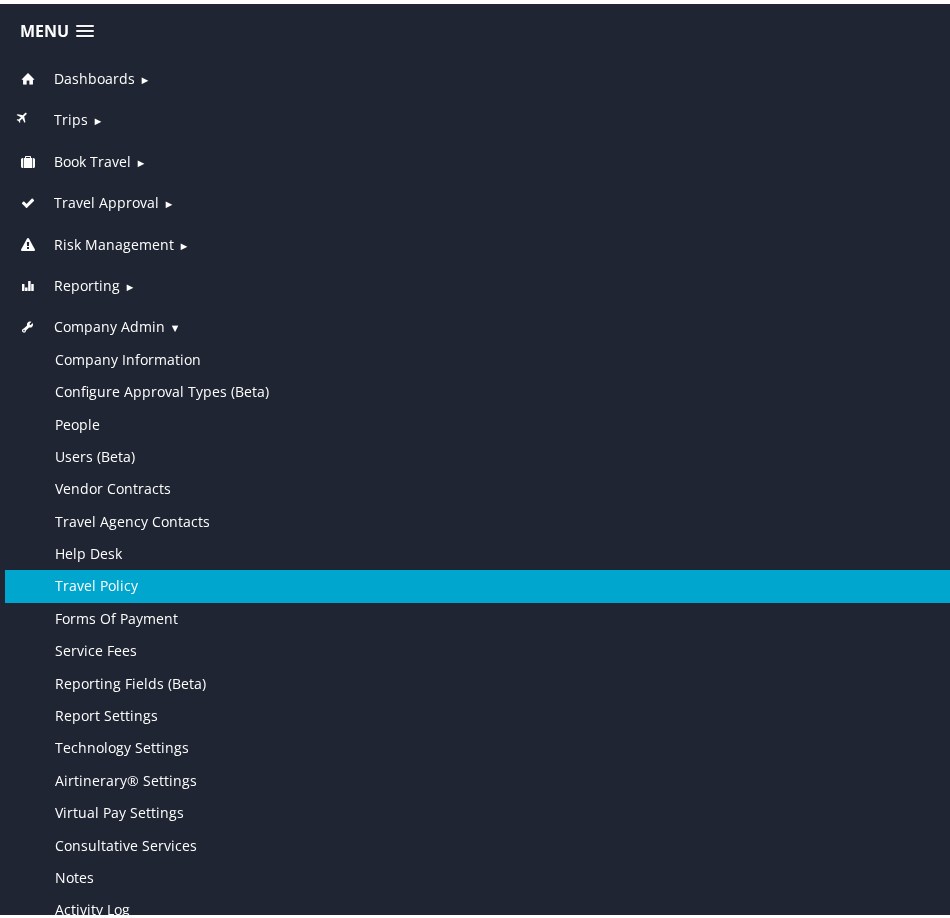 click on "Travel Policy" at bounding box center [479, 582] 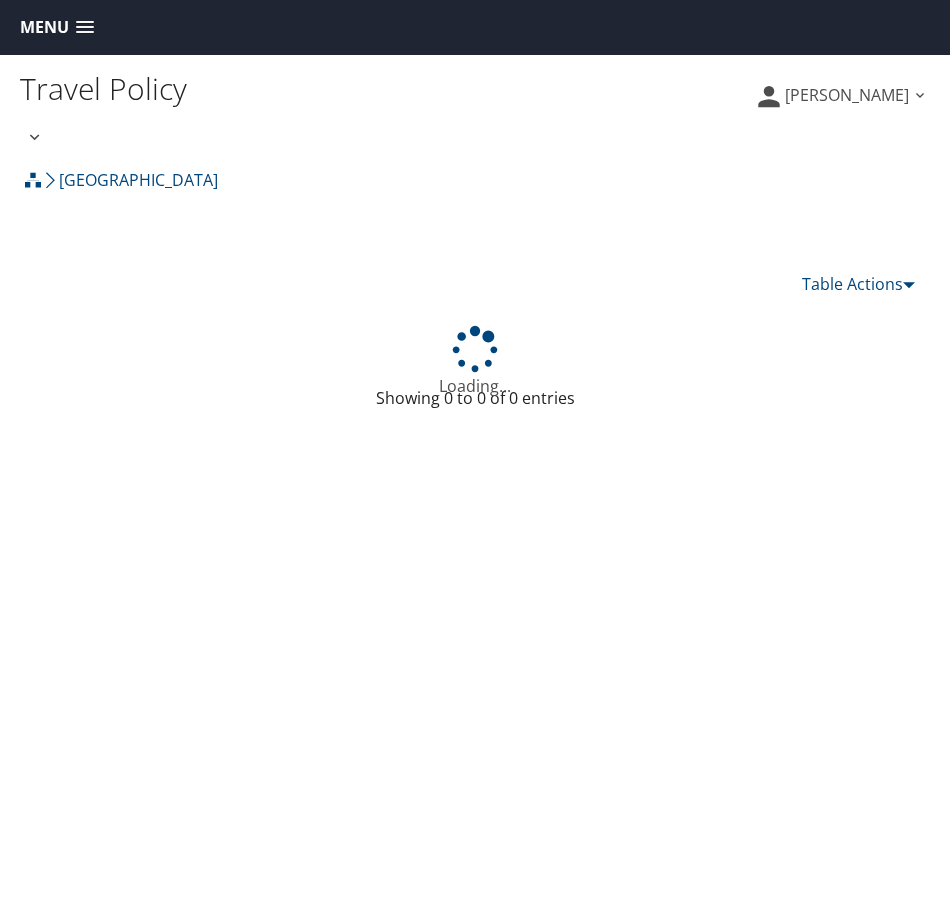 scroll, scrollTop: 0, scrollLeft: 0, axis: both 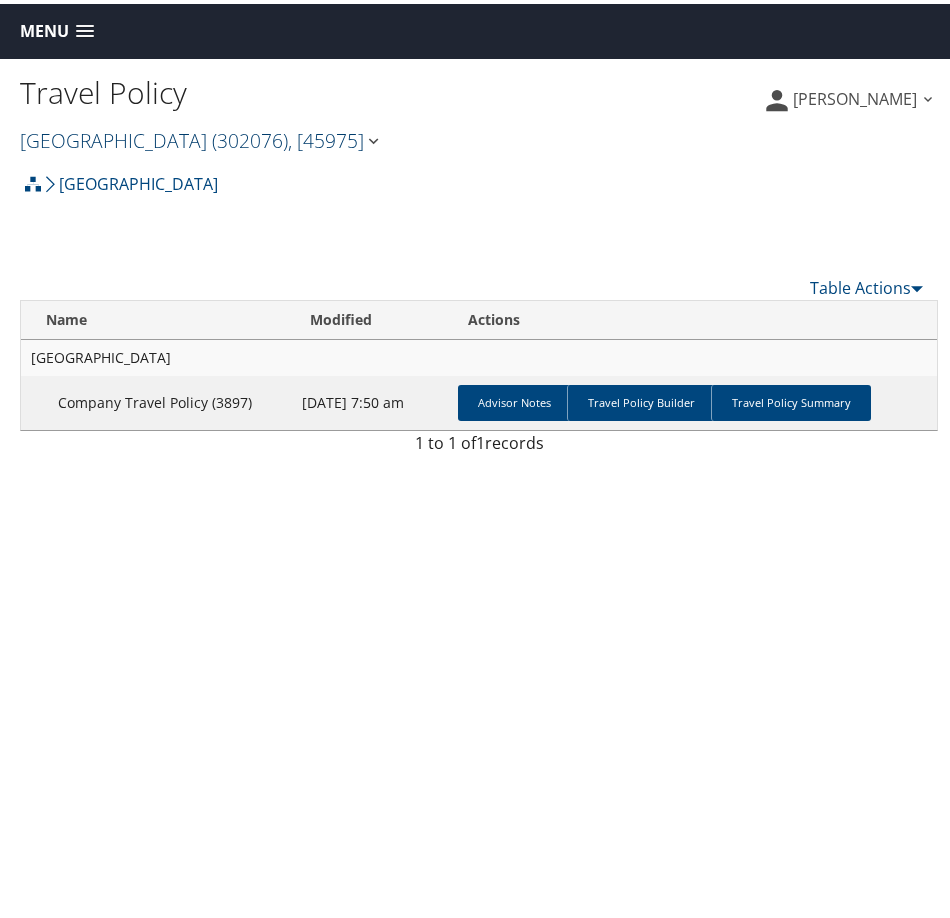 click at bounding box center [373, 137] 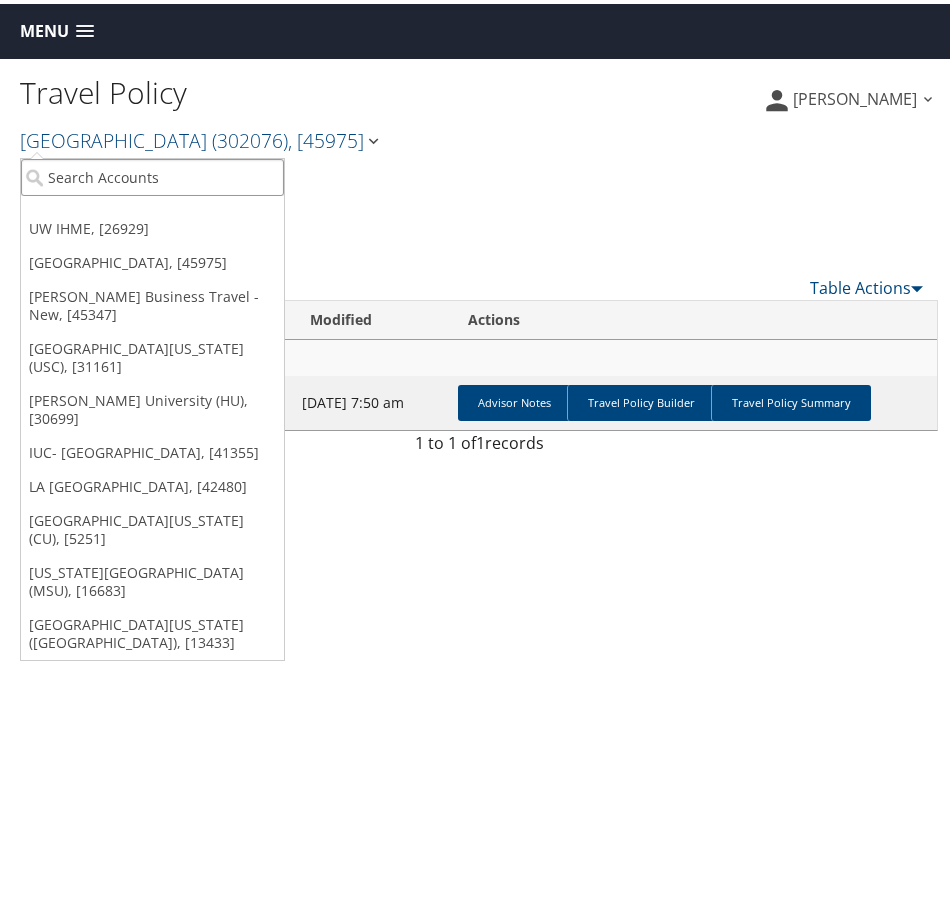click at bounding box center [152, 173] 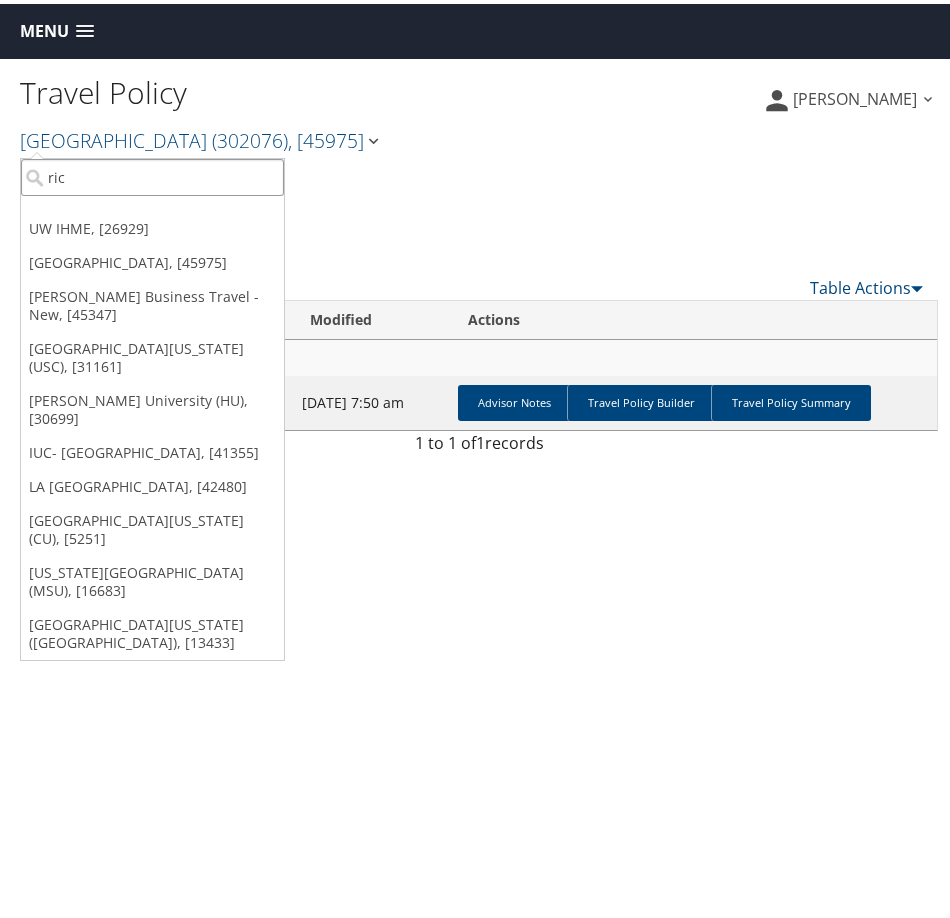 type on "rice" 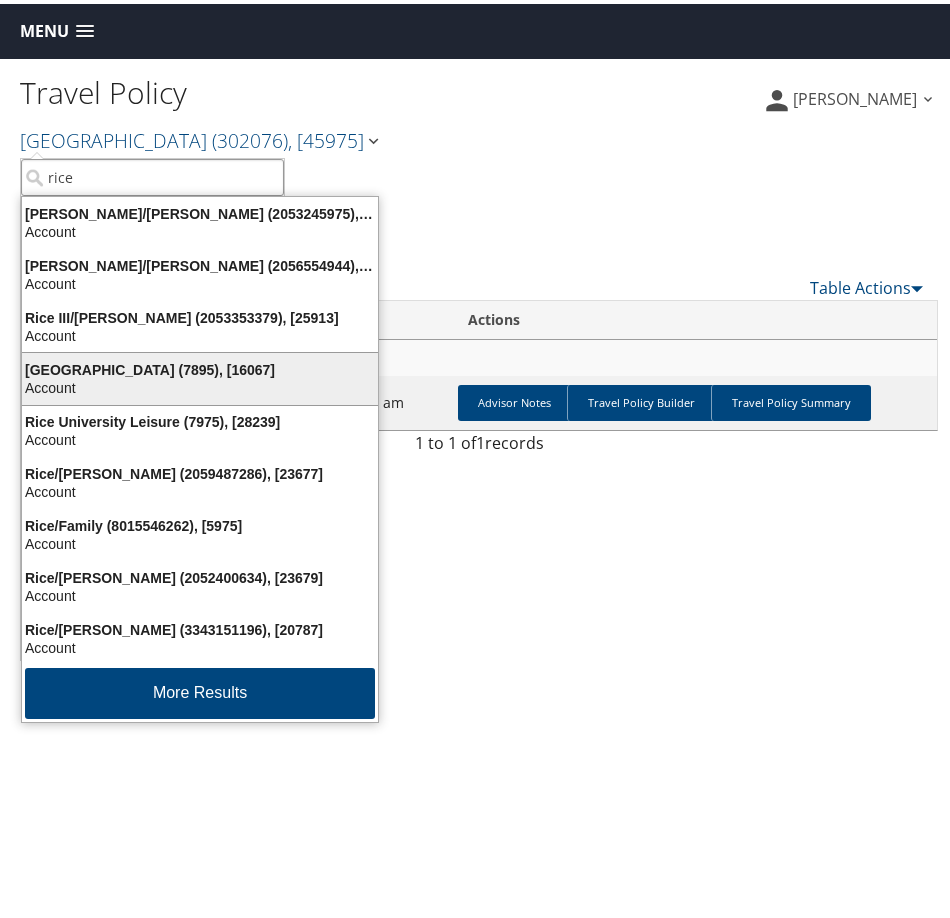 click on "Account" at bounding box center [200, 384] 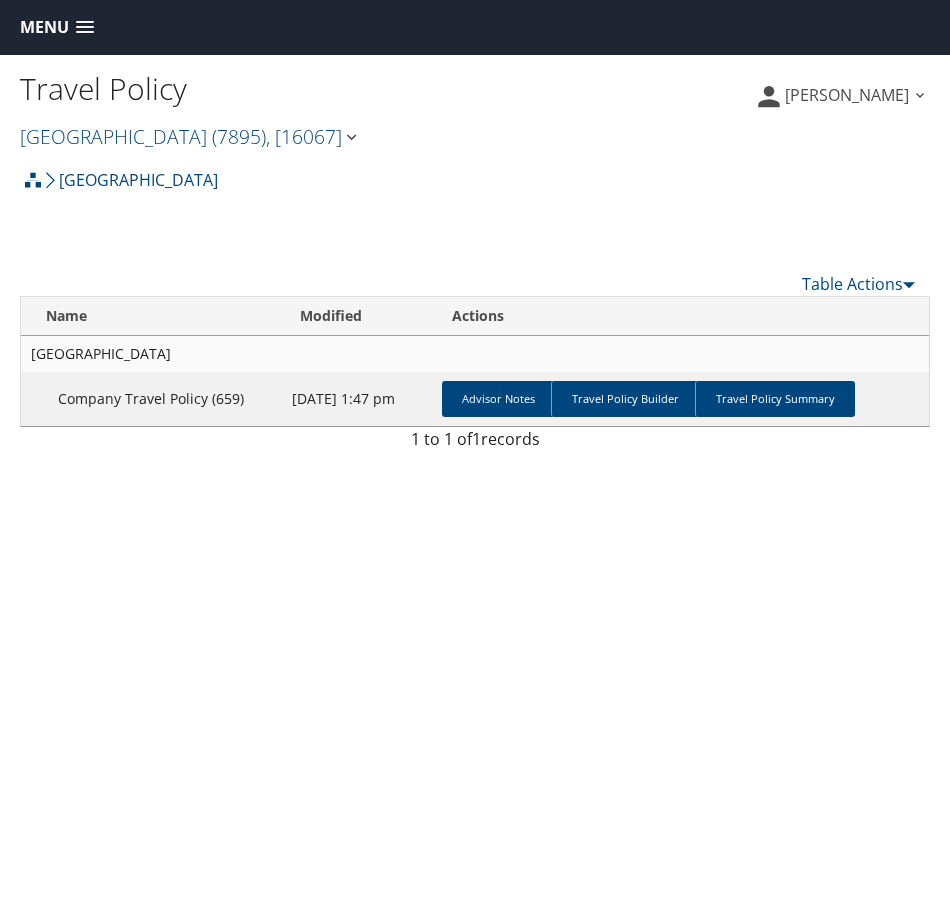 scroll, scrollTop: 0, scrollLeft: 0, axis: both 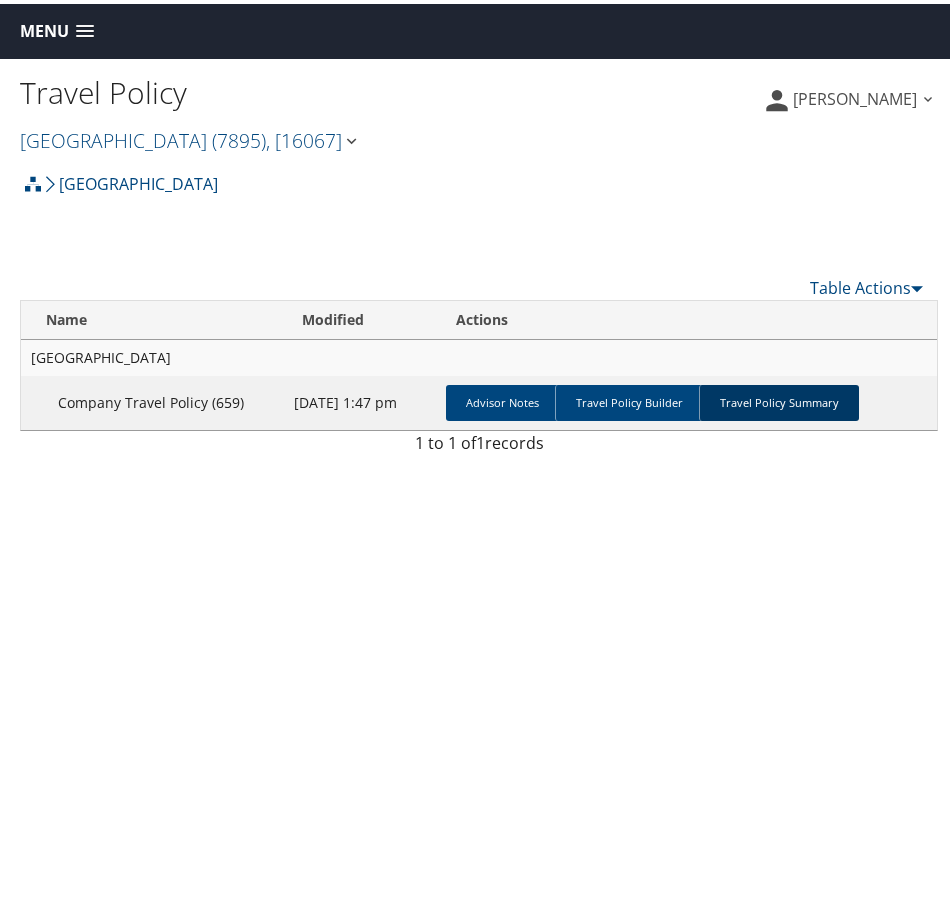 click on "Travel Policy Summary" at bounding box center [779, 399] 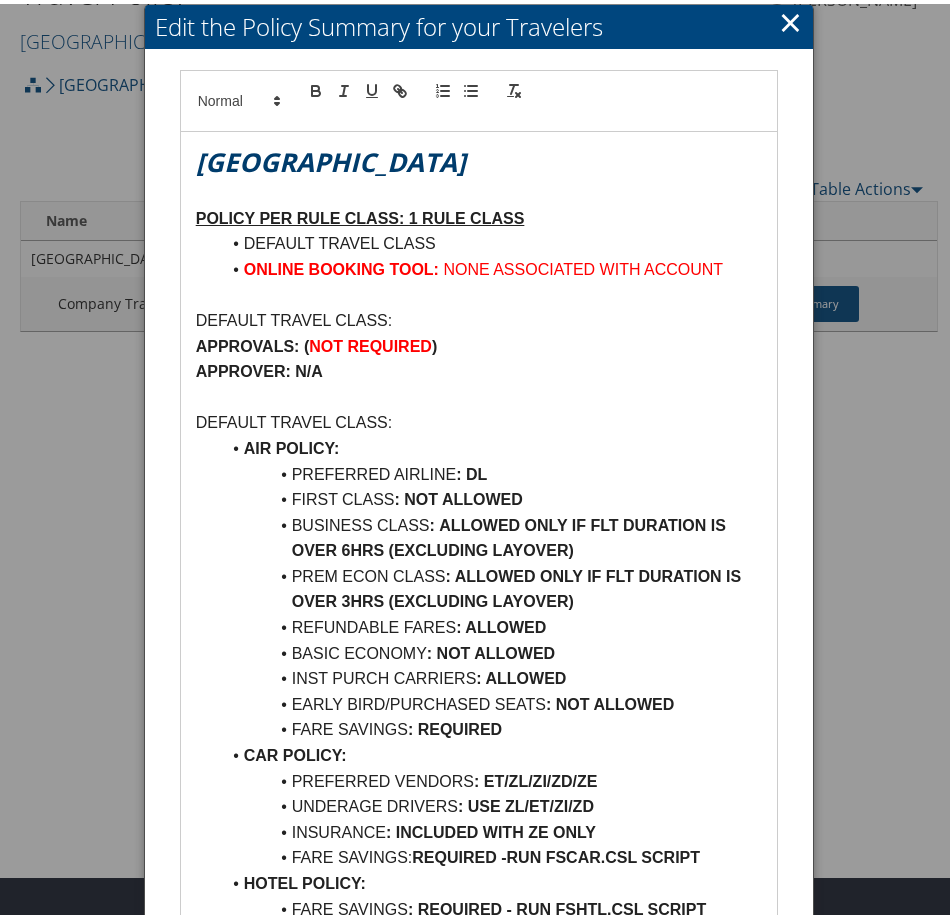 scroll, scrollTop: 100, scrollLeft: 0, axis: vertical 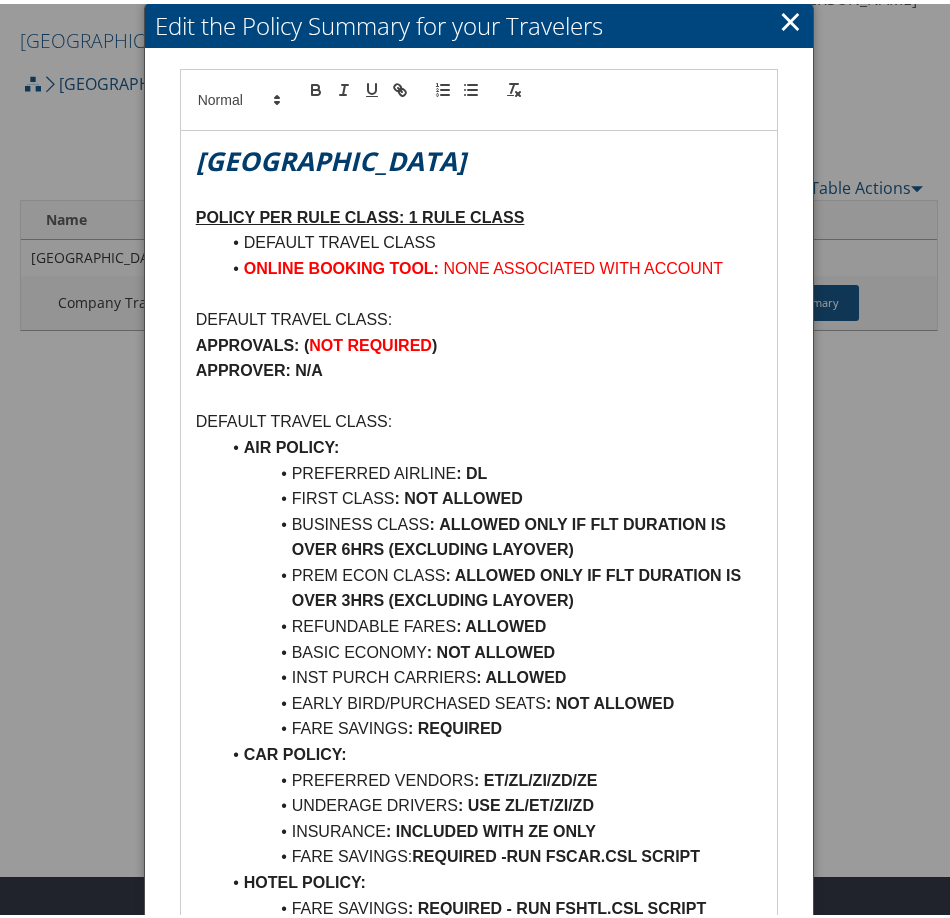 click on "AIR POLICY: PREFERRED AIRLINE : DL FIRST CLASS : NOT ALLOWED BUSINESS CLASS :   ALLOWED ONLY IF FLT DURATION IS OVER 6HRS (EXCLUDING LAYOVER)  PREM ECON CLASS : ALLOWED ONLY IF FLT DURATION IS OVER 3HRS (EXCLUDING LAYOVER)  REFUNDABLE FARES : ALLOWED BASIC ECONOMY : NOT ALLOWED  INST PURCH CARRIERS : ALLOWED EARLY BIRD/PURCHASED SEATS : NOT ALLOWED FARE SAVINGS : REQUIRED CAR POLICY: PREFERRED VENDORS :   ET/ZL/ZI/ZD/ZE UNDERAGE DRIVERS : USE ZL/ET/ZI/ZD  INSURANCE :   INCLUDED WITH ZE ONLY FARE SAVINGS:  REQUIRED -  RUN FSCAR.CSL SCRIPT HOTEL POLICY: FARE SAVINGS : REQUIRED -   RUN FSHTL.CSL SCRIPT" at bounding box center [479, 674] 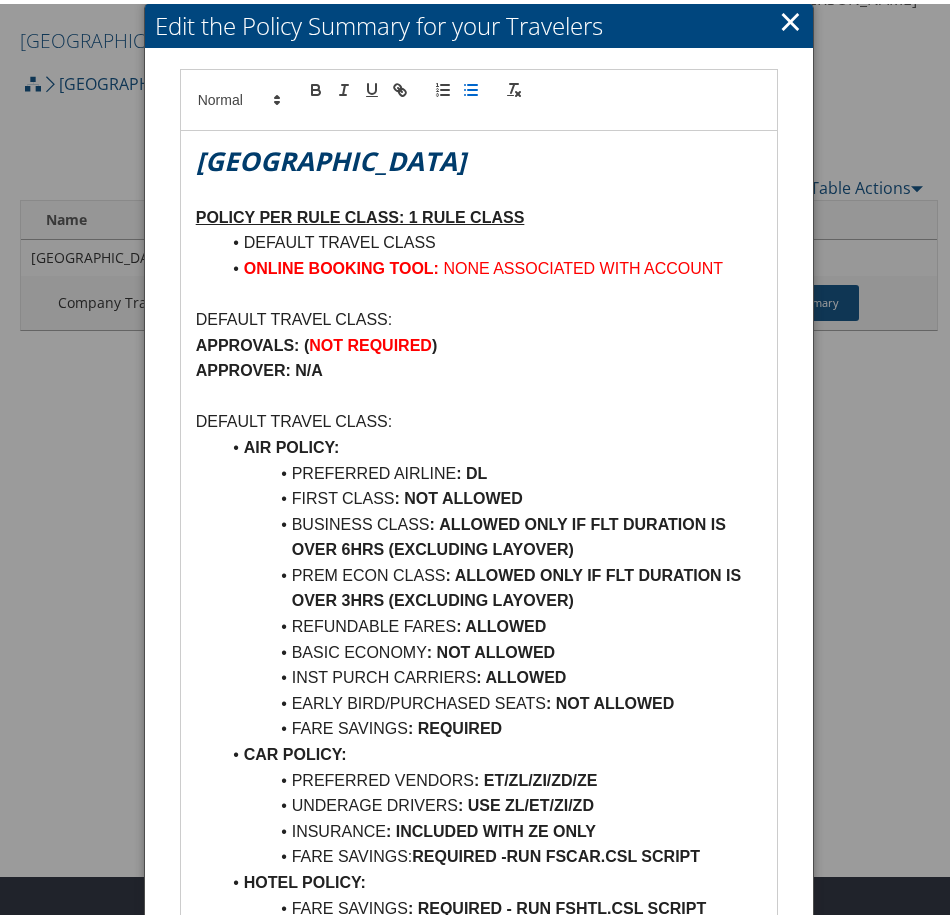 scroll, scrollTop: 200, scrollLeft: 0, axis: vertical 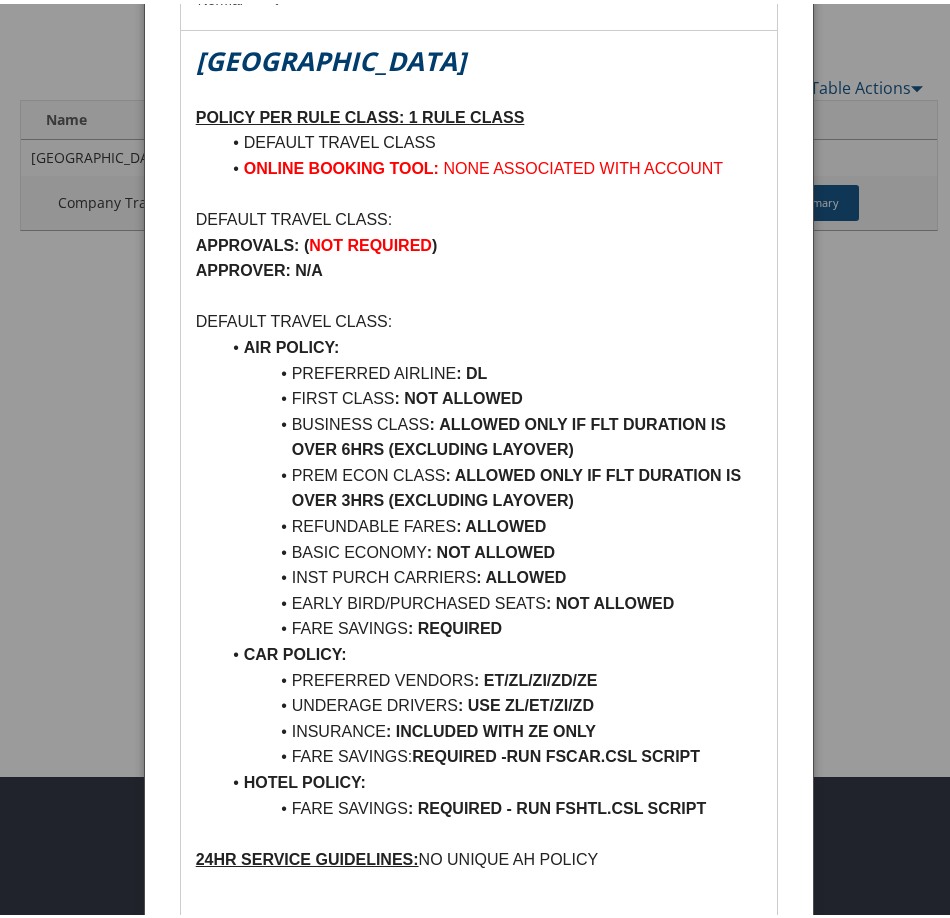 click on "[GEOGRAPHIC_DATA]" at bounding box center (479, 57) 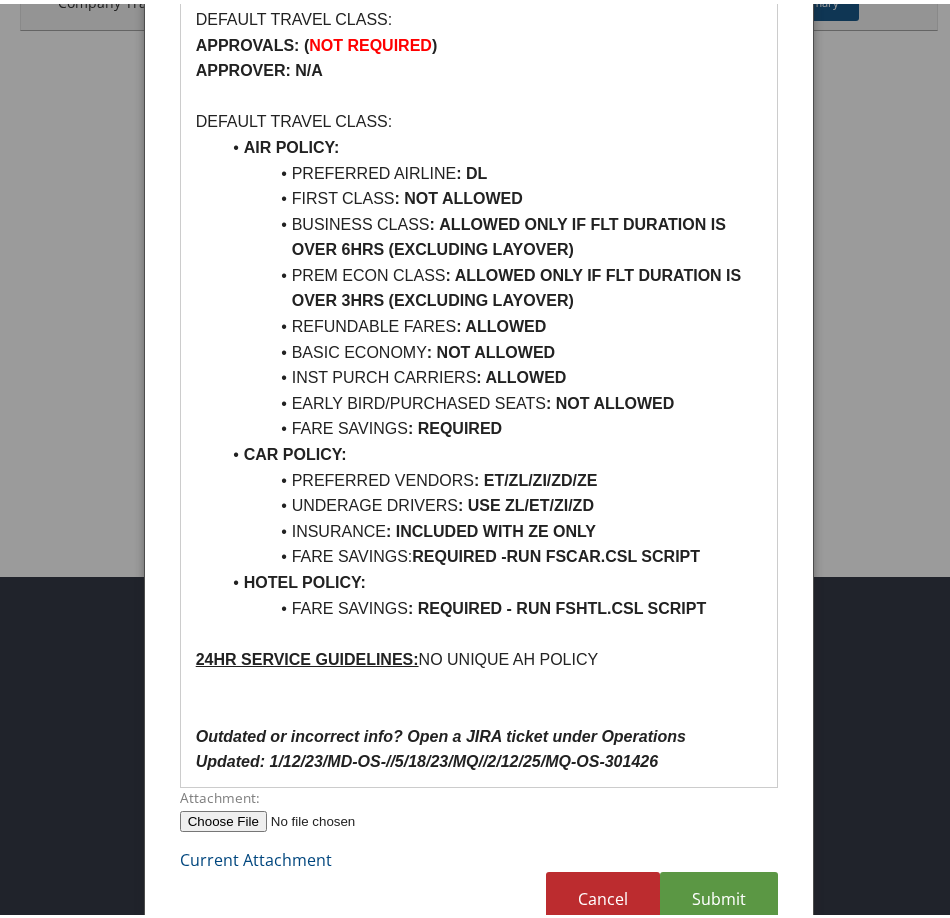 scroll, scrollTop: 0, scrollLeft: 0, axis: both 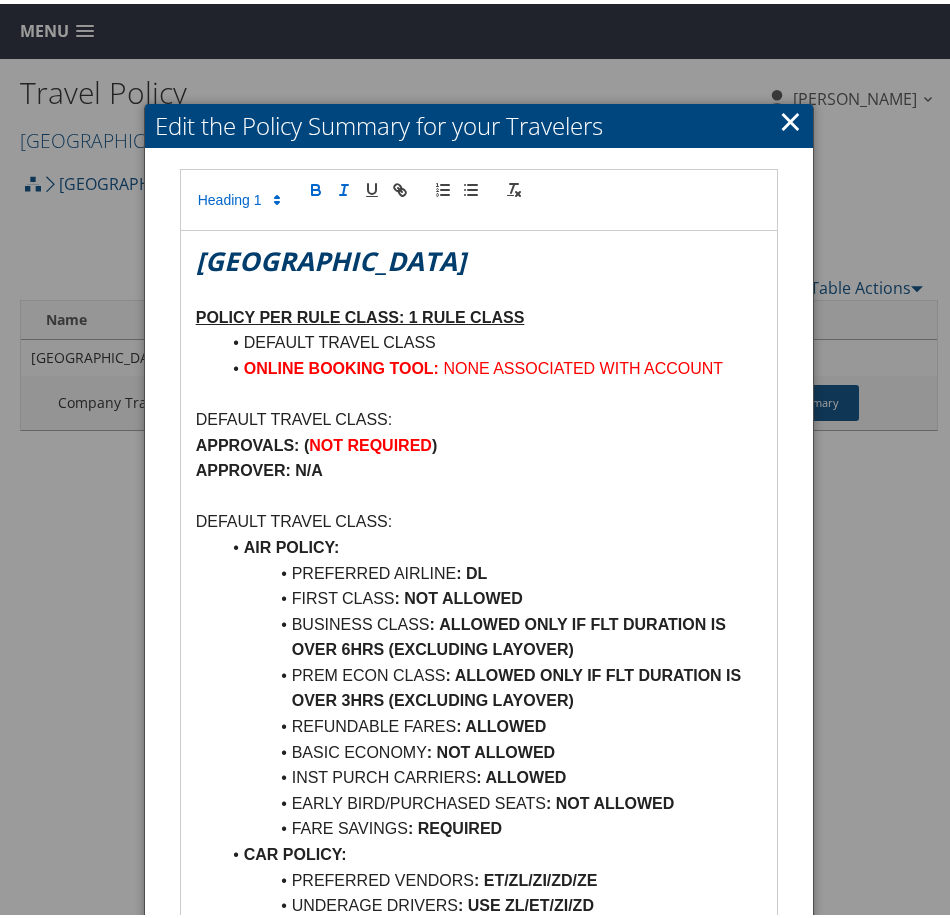 click on "×" at bounding box center (790, 117) 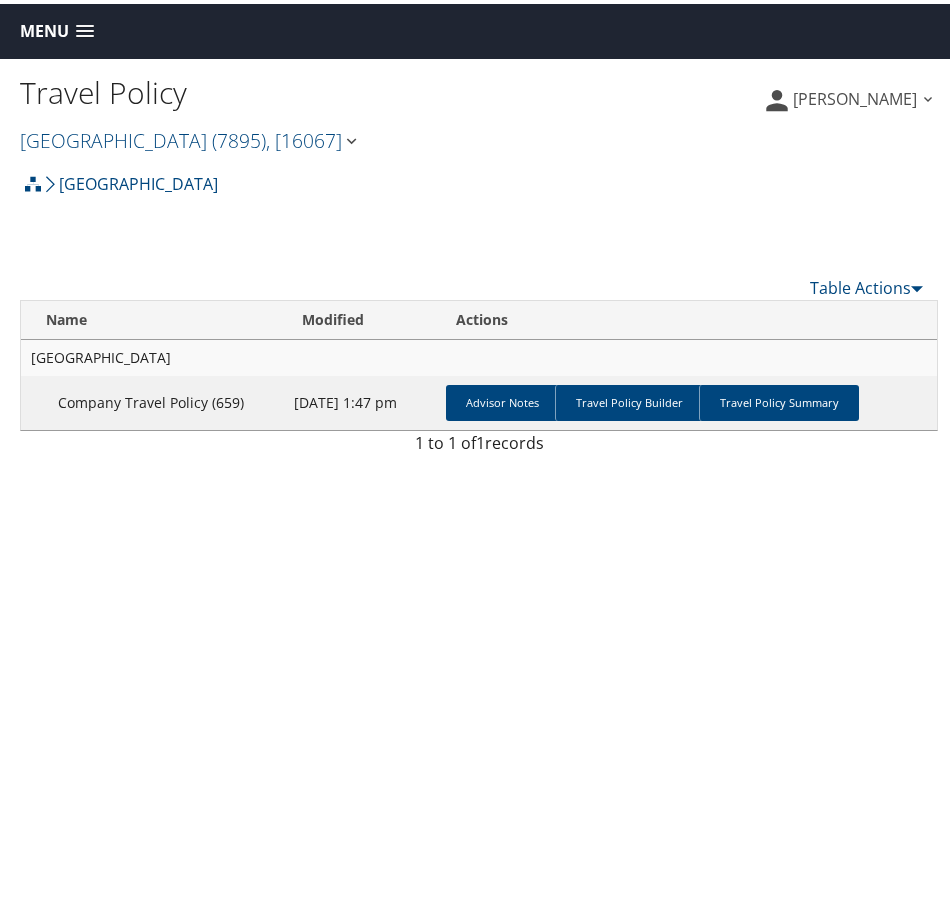 click on "Travel Policy
[GEOGRAPHIC_DATA]   ( 7895 )  , [ 16067 ]    [GEOGRAPHIC_DATA]     UW IHME     [PERSON_NAME] Business Travel - [GEOGRAPHIC_DATA][US_STATE] (USC)     [PERSON_NAME][GEOGRAPHIC_DATA] (HU)     IUC- [GEOGRAPHIC_DATA][US_STATE] (CU)     [US_STATE][GEOGRAPHIC_DATA] (MSU)     [GEOGRAPHIC_DATA][US_STATE] ([GEOGRAPHIC_DATA])
[GEOGRAPHIC_DATA], [45975]
UW IHME, [26929]
[PERSON_NAME] Business Travel - New, [45347]
[GEOGRAPHIC_DATA][US_STATE] ([GEOGRAPHIC_DATA]), [31161]
[PERSON_NAME][GEOGRAPHIC_DATA] (HU), [30699]
IUC- [GEOGRAPHIC_DATA], [41355]
LA [GEOGRAPHIC_DATA], [42480]
[GEOGRAPHIC_DATA][US_STATE] (CU), [5251]" at bounding box center [479, 514] 